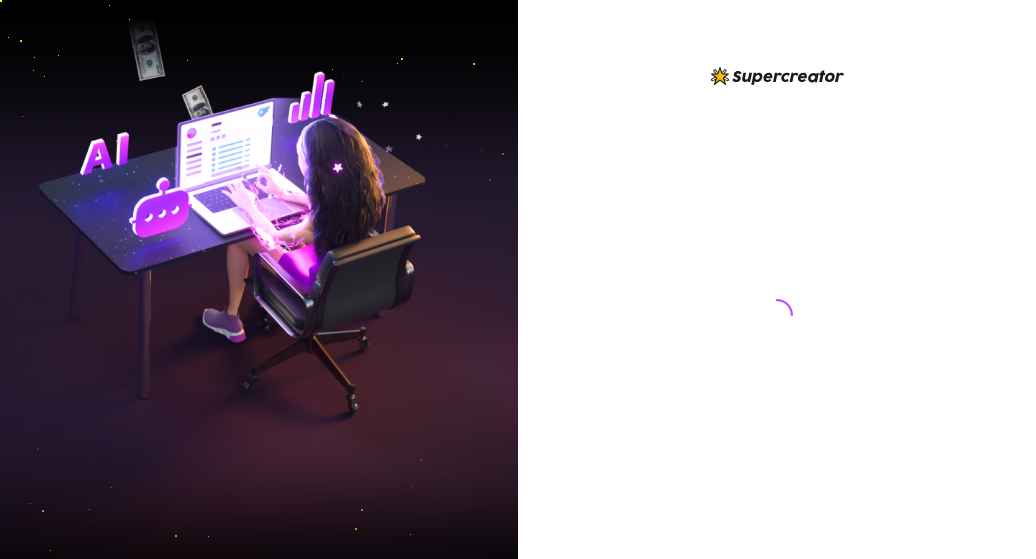 scroll, scrollTop: 0, scrollLeft: 0, axis: both 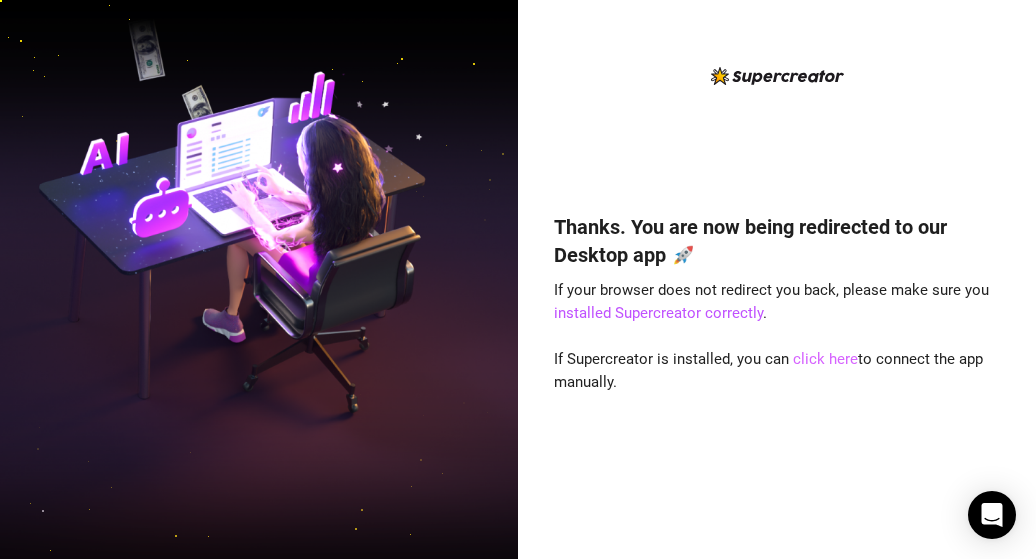 click on "click here" at bounding box center [825, 359] 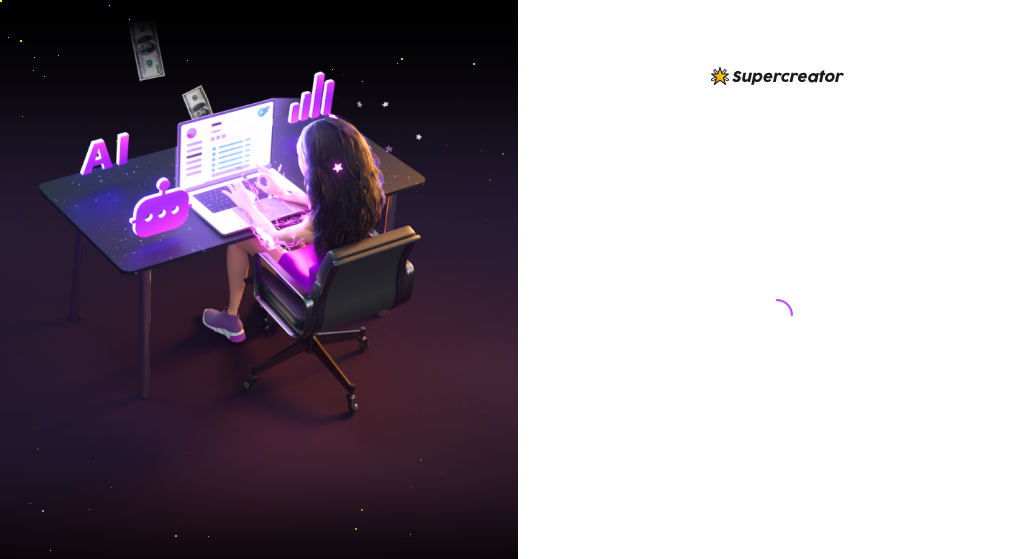 scroll, scrollTop: 0, scrollLeft: 0, axis: both 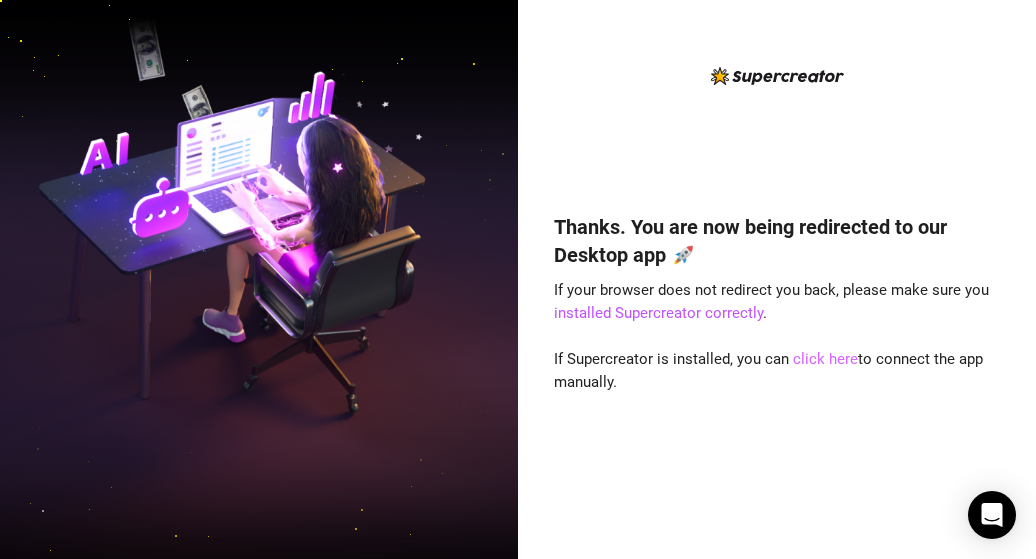 click on "click here" at bounding box center [825, 359] 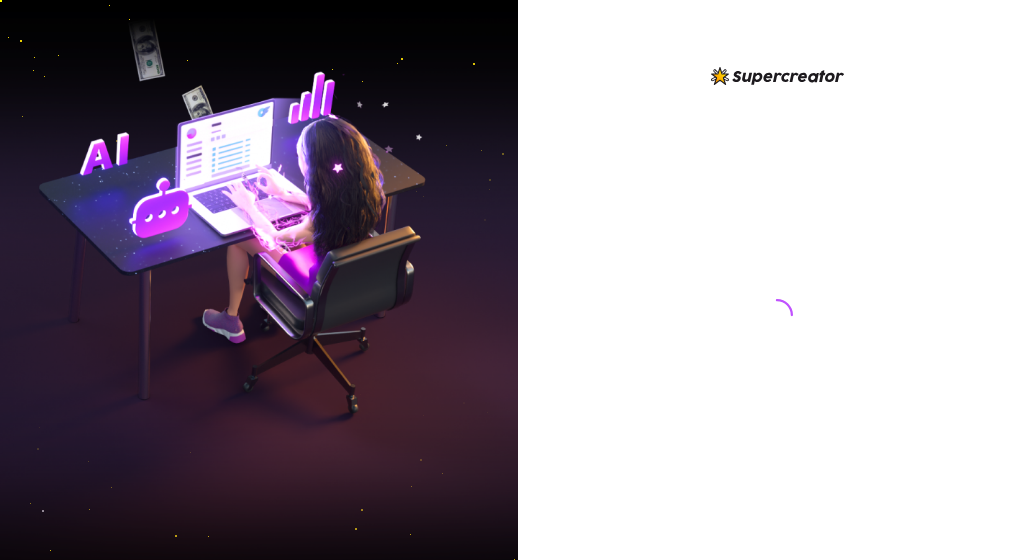 scroll, scrollTop: 0, scrollLeft: 0, axis: both 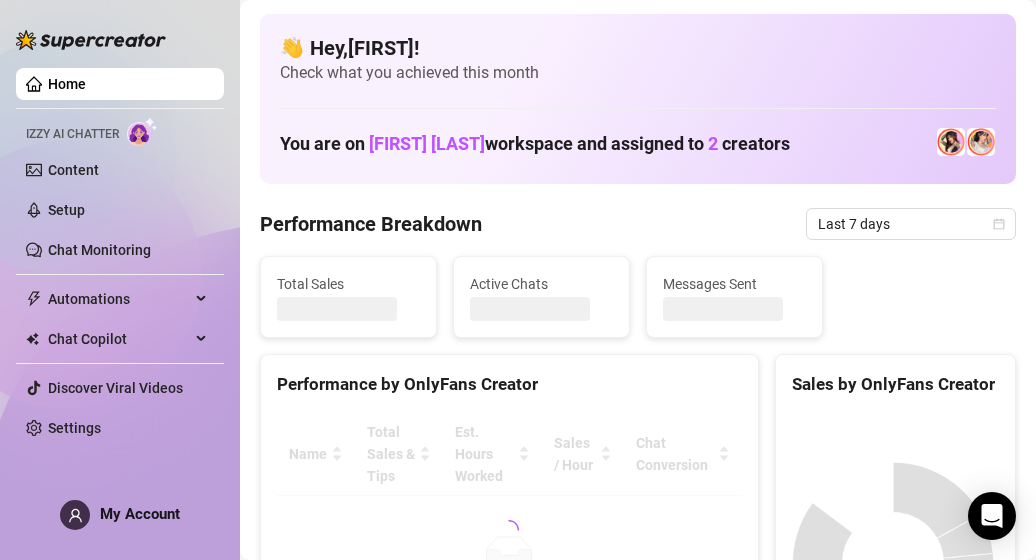 drag, startPoint x: 817, startPoint y: 246, endPoint x: 935, endPoint y: -50, distance: 318.6534 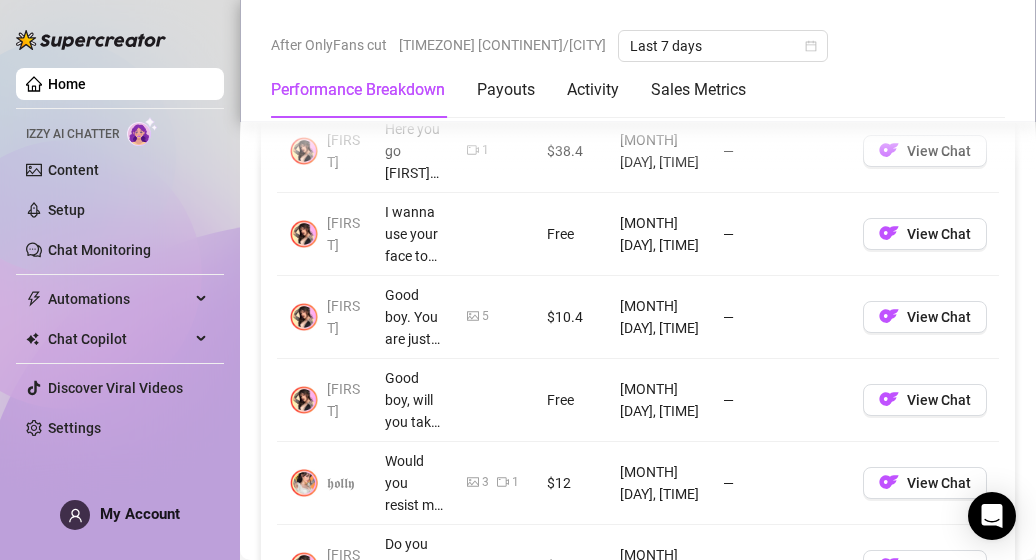 scroll, scrollTop: 2044, scrollLeft: 0, axis: vertical 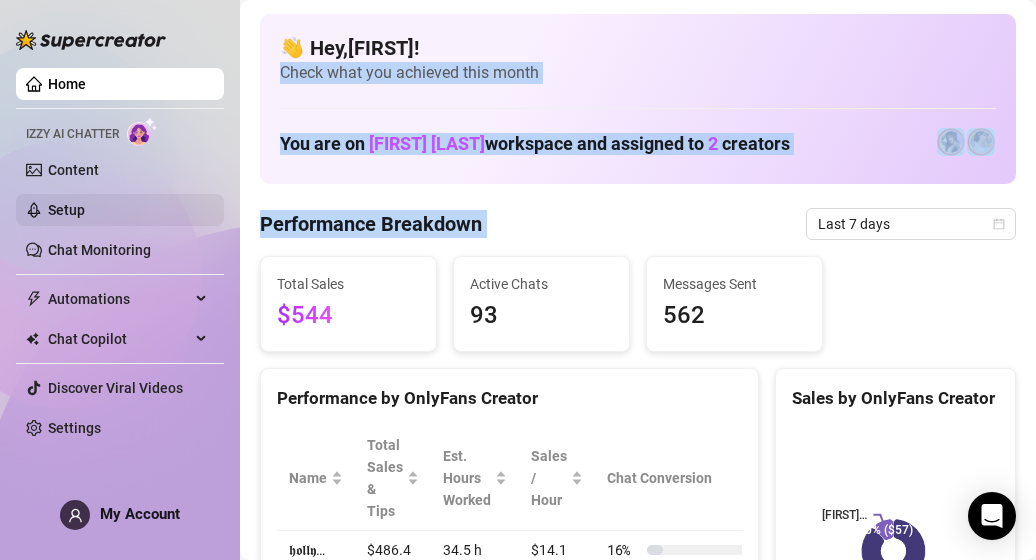 click on "Setup" at bounding box center [66, 210] 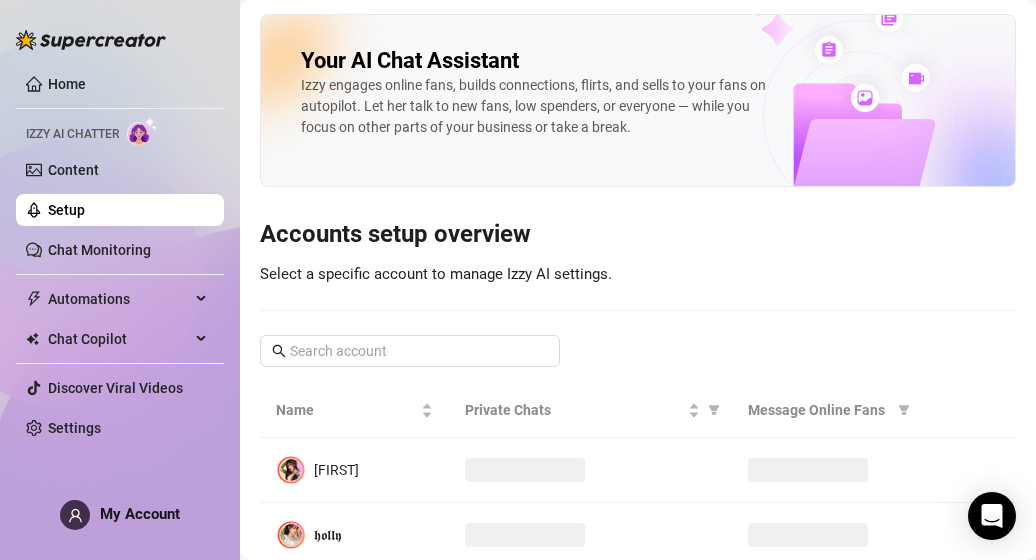 click on "Setup" at bounding box center [66, 210] 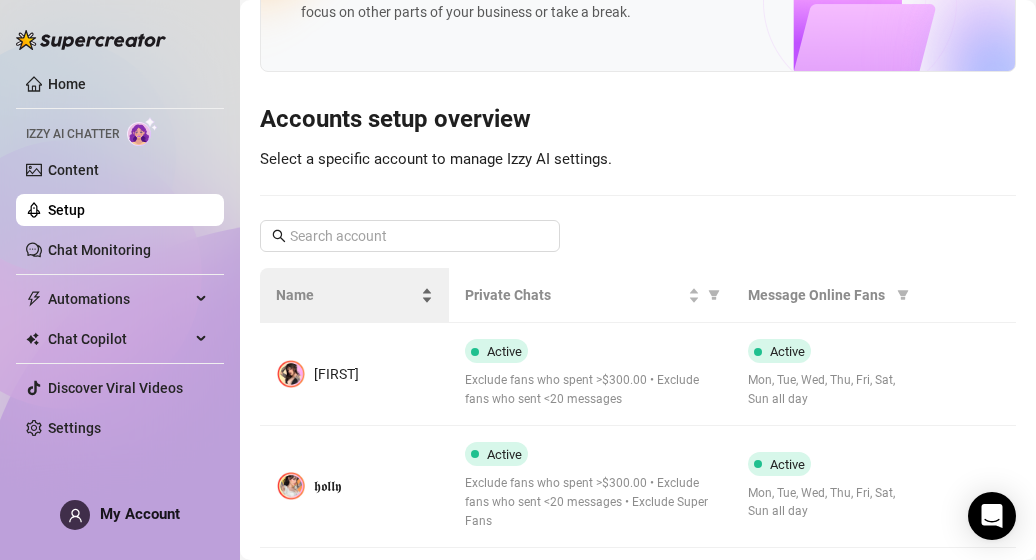 scroll, scrollTop: 114, scrollLeft: 0, axis: vertical 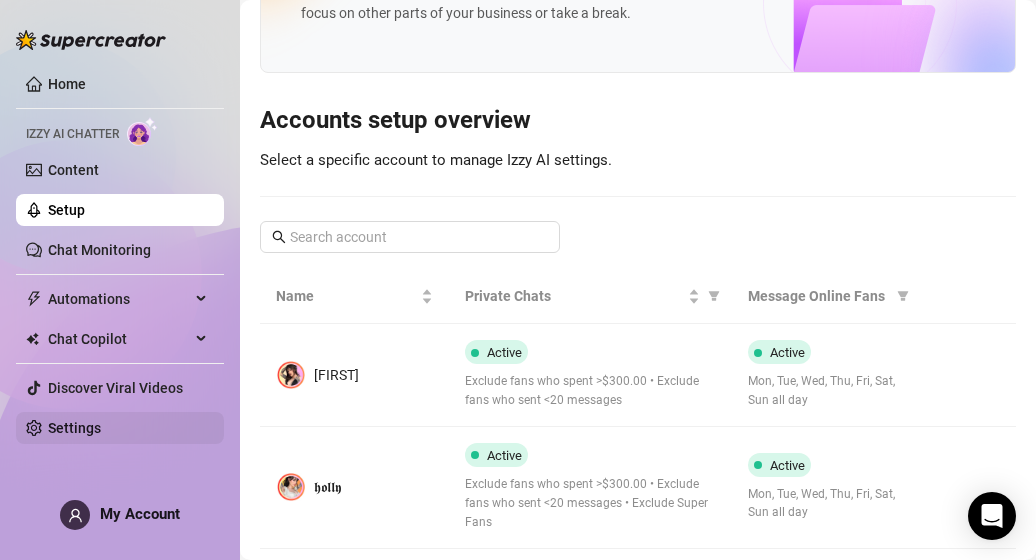 click on "Settings" at bounding box center [74, 428] 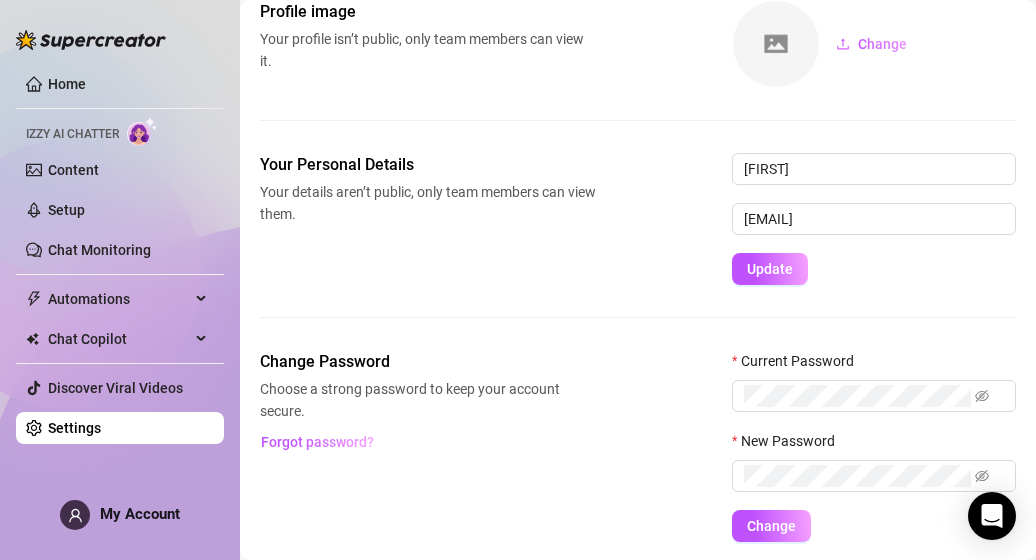 click on "Settings" at bounding box center (74, 428) 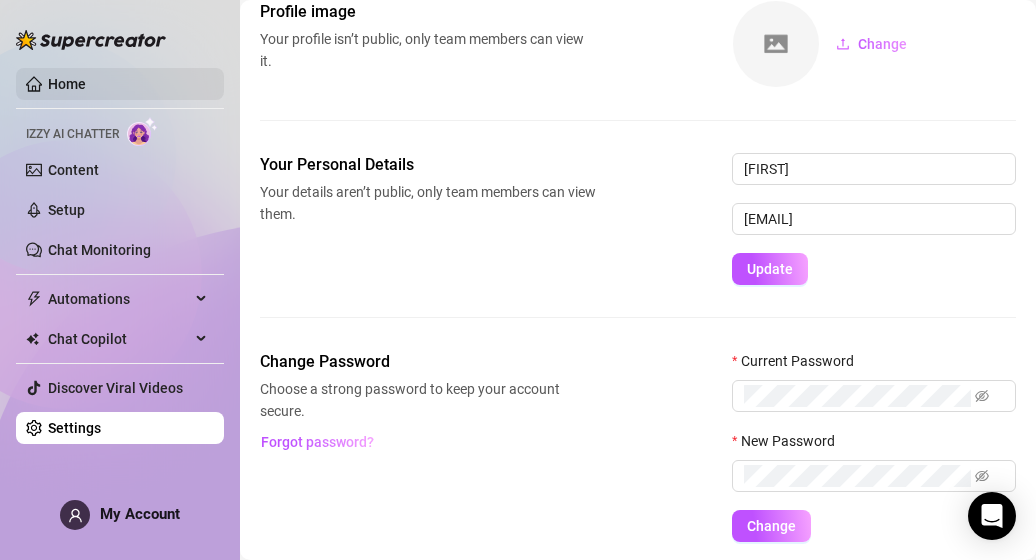 click on "Home" at bounding box center [67, 84] 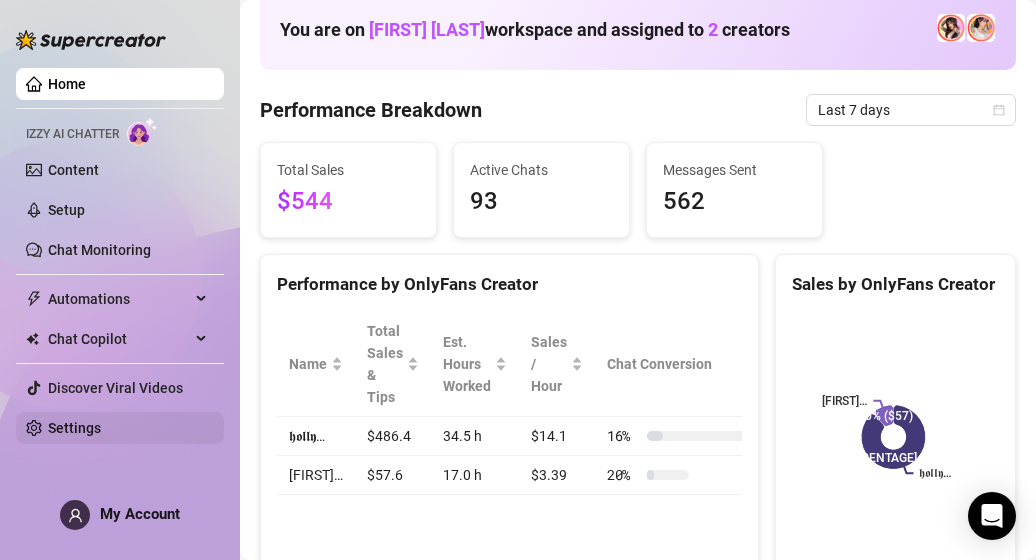 click on "Settings" at bounding box center [74, 428] 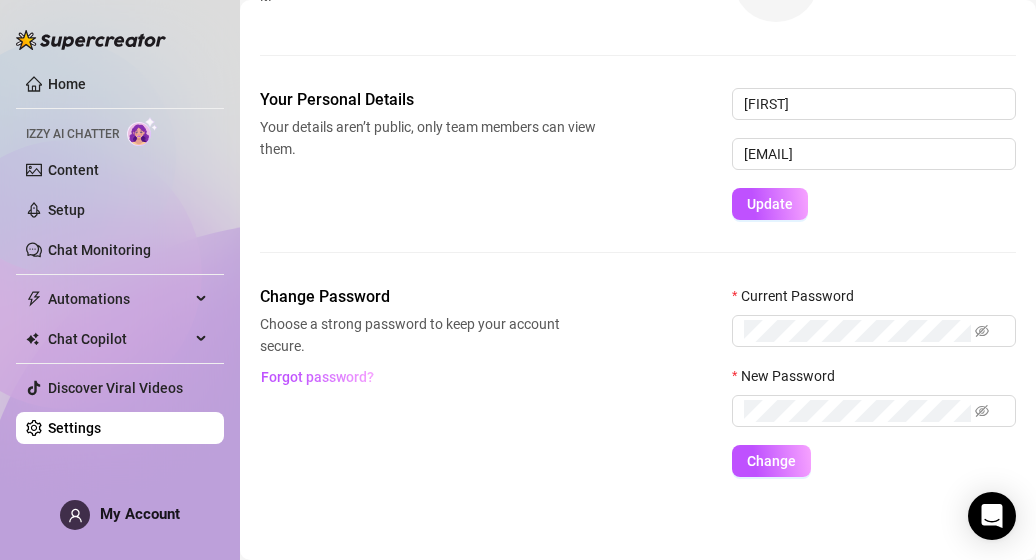 scroll, scrollTop: 0, scrollLeft: 0, axis: both 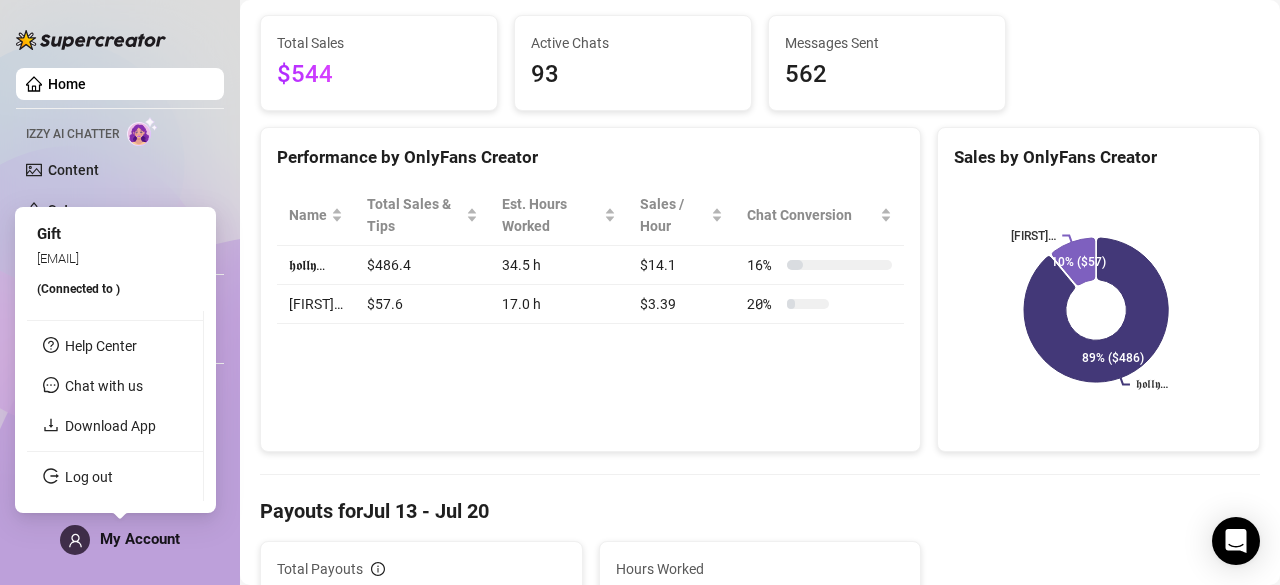 click 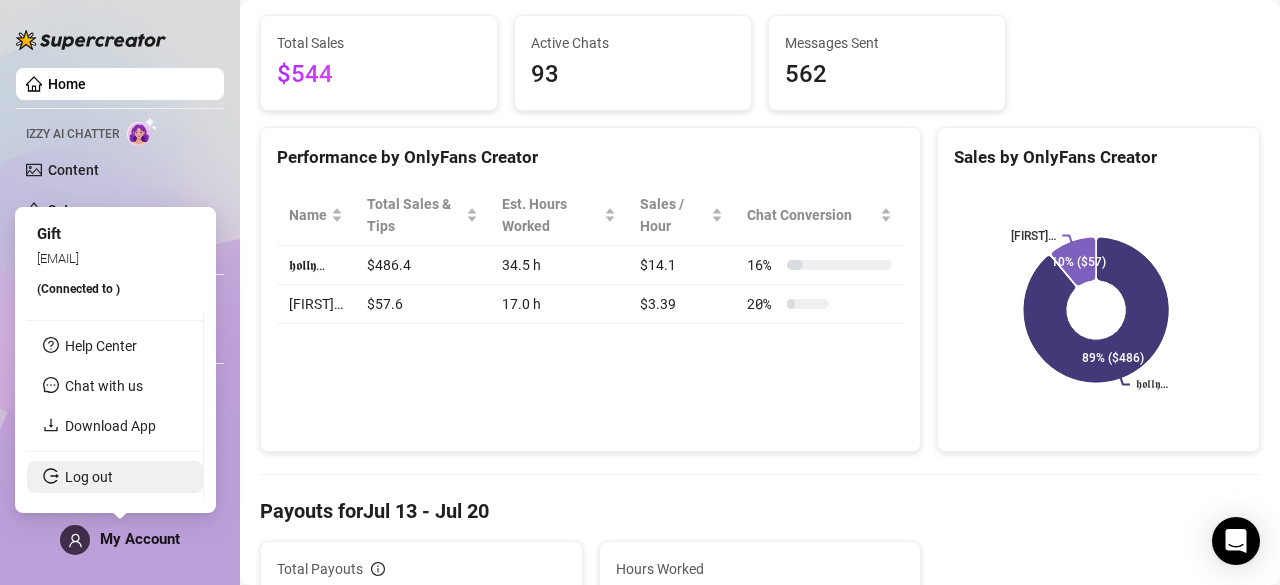 click on "Log out" at bounding box center (89, 477) 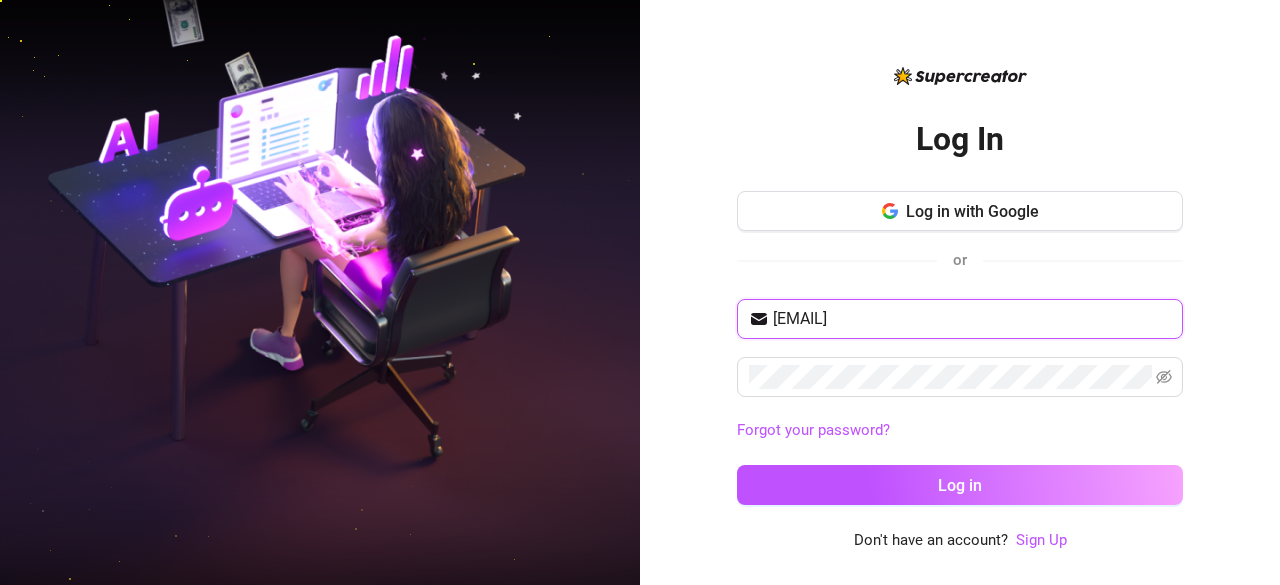 click on "[EMAIL]" at bounding box center [972, 319] 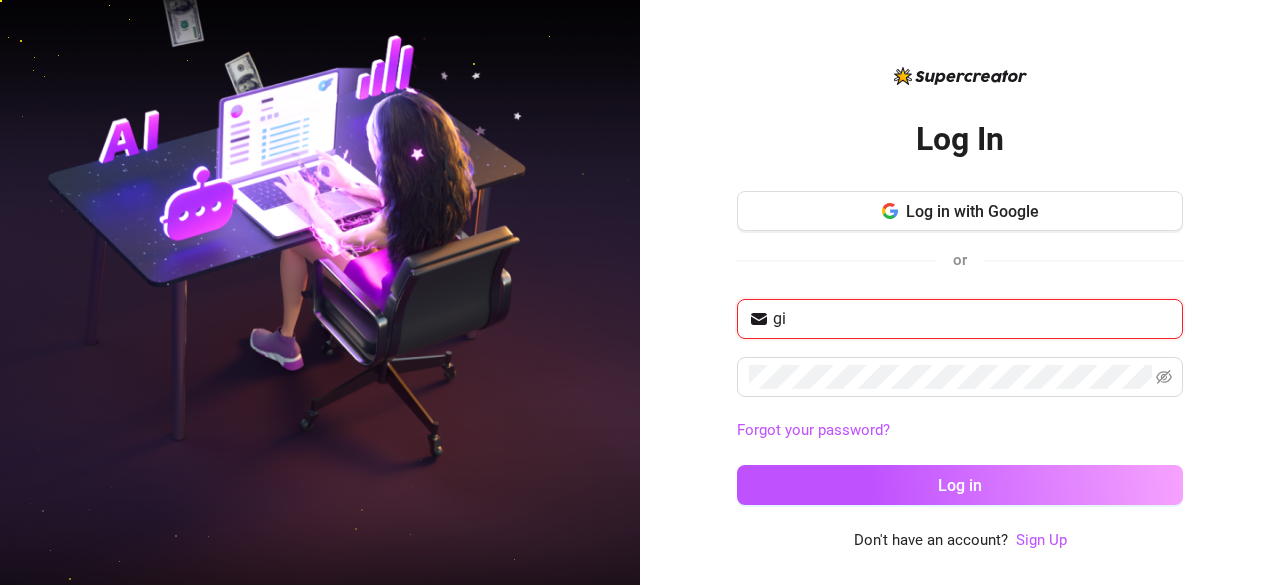 type on "g" 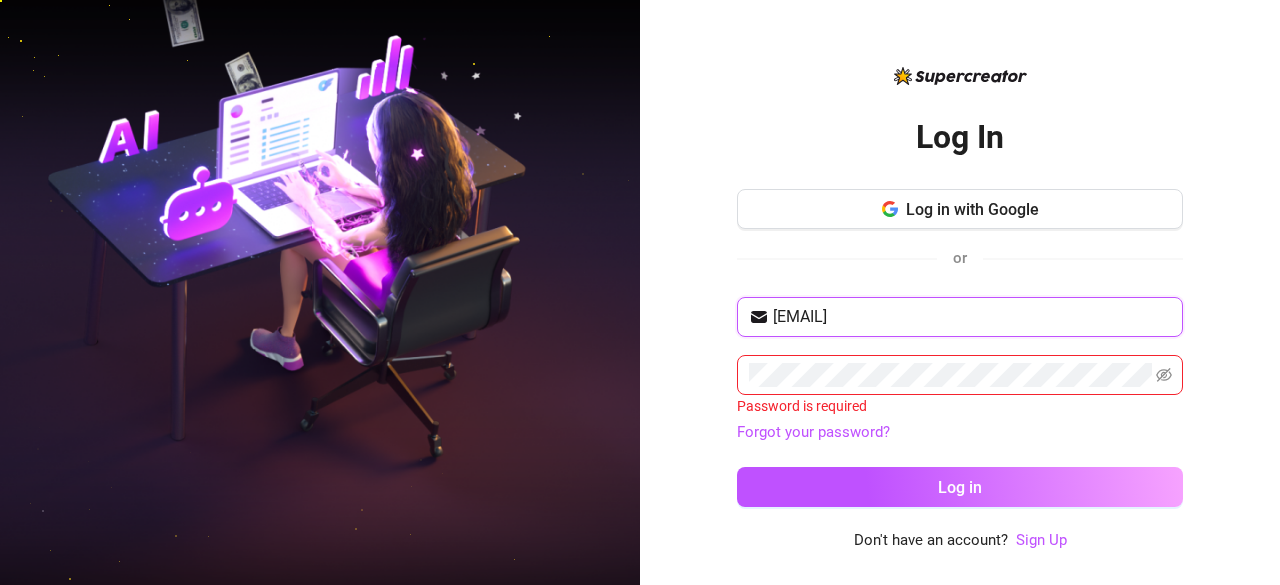 click on "[EMAIL]" at bounding box center (972, 317) 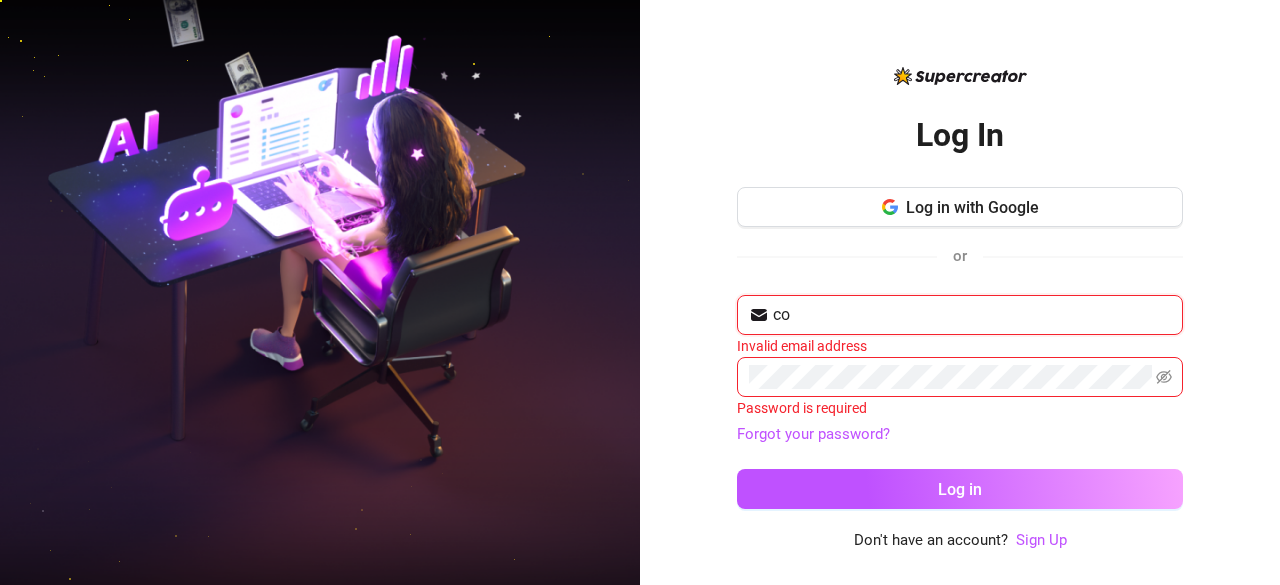 type on "c" 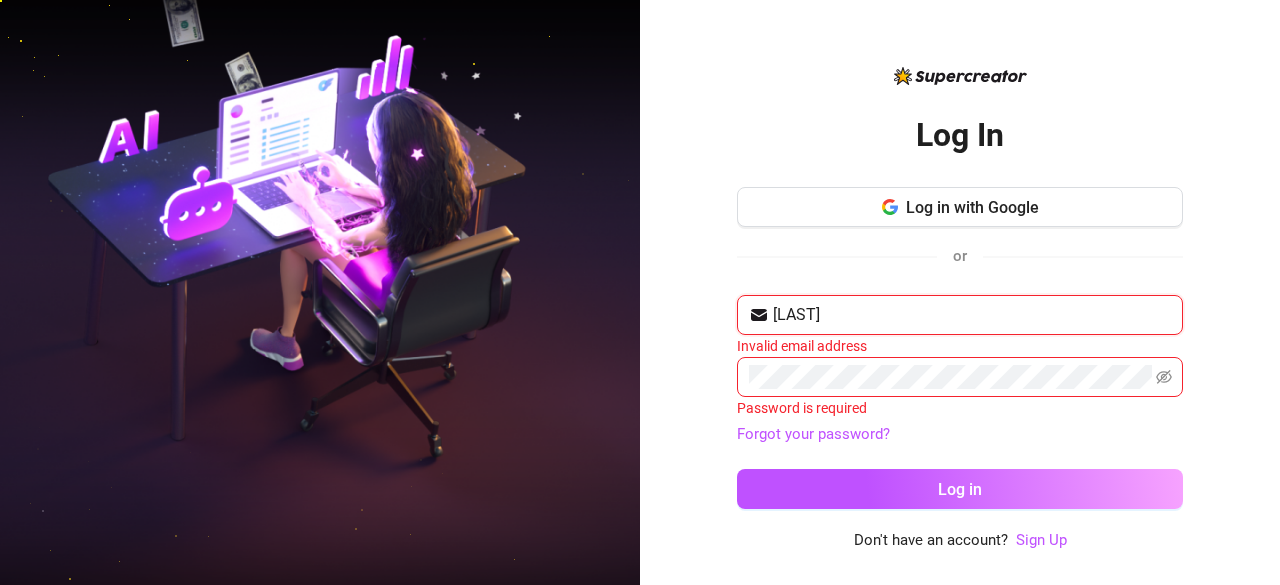 type on "[EMAIL]" 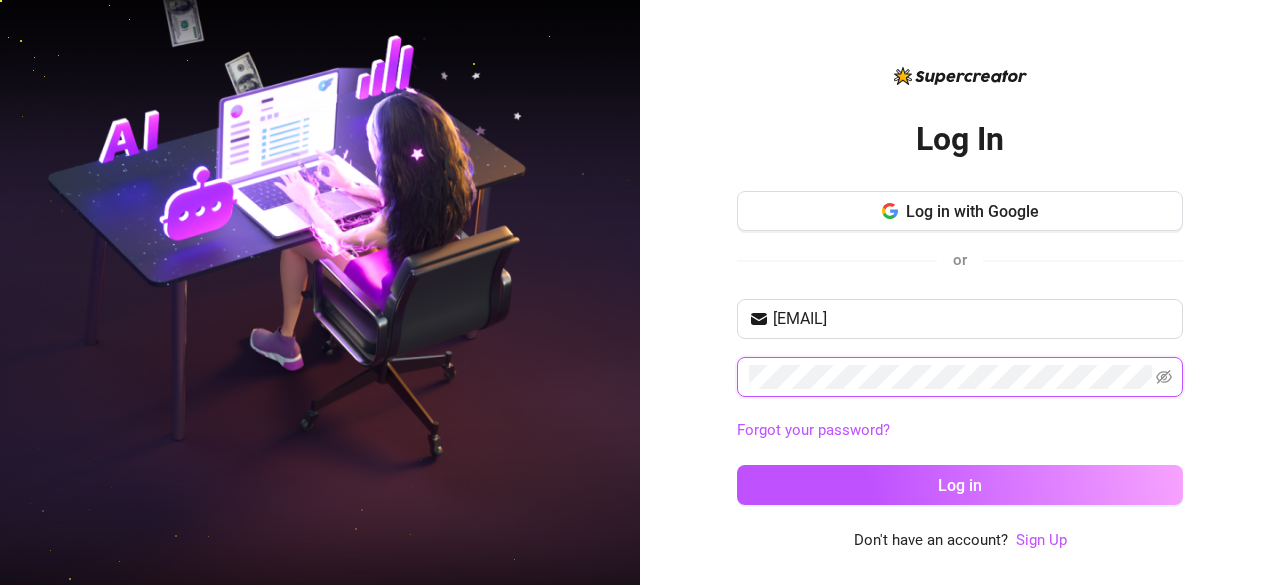click on "Log in" at bounding box center (960, 485) 